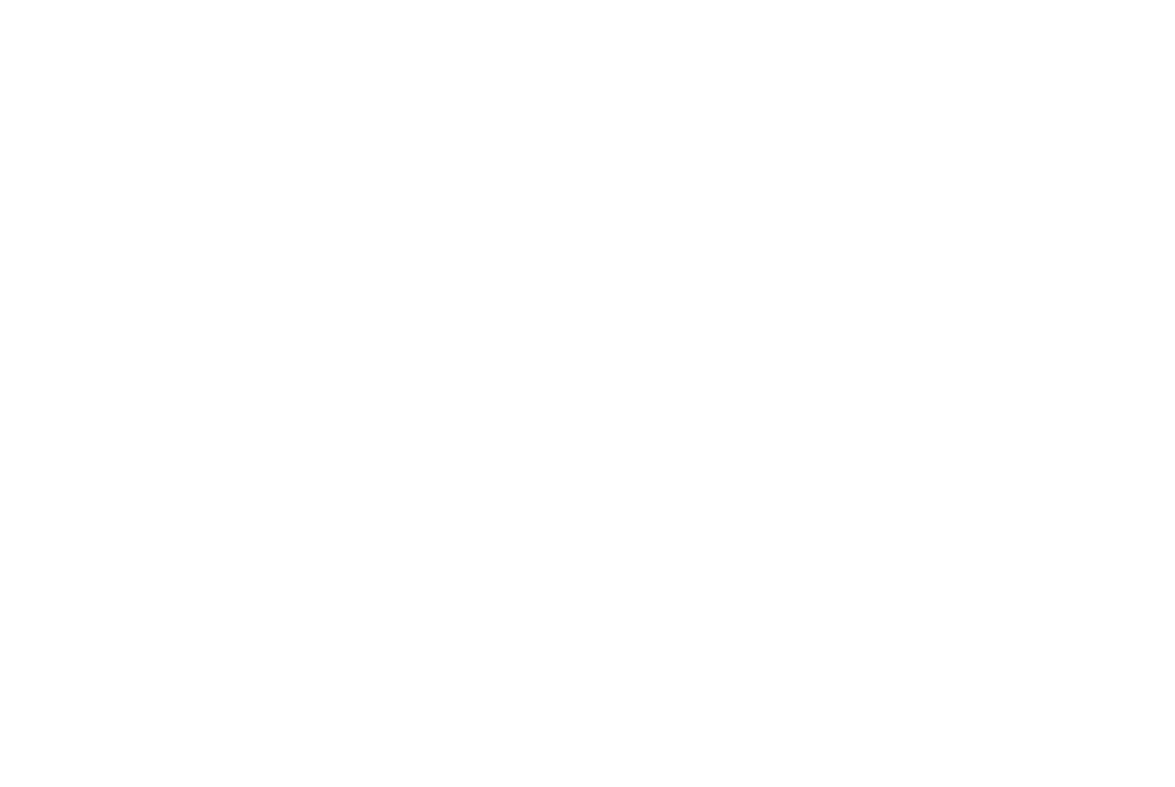 scroll, scrollTop: 0, scrollLeft: 0, axis: both 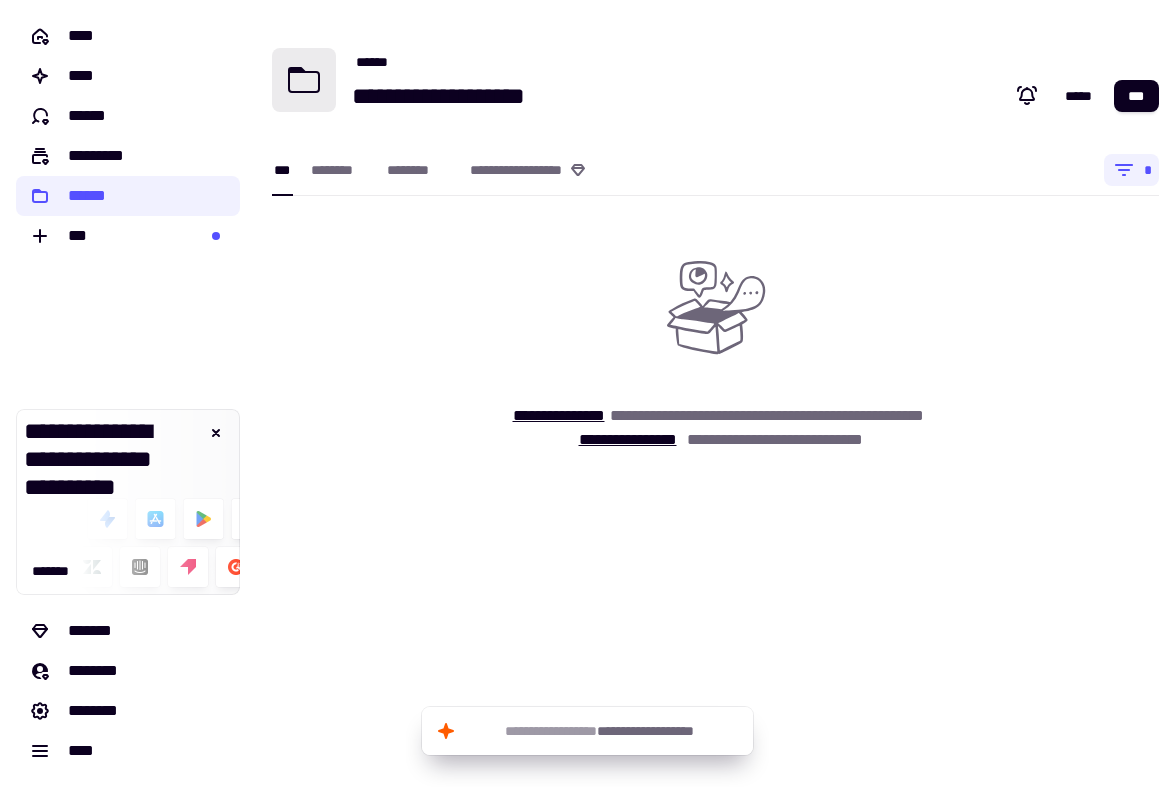 click 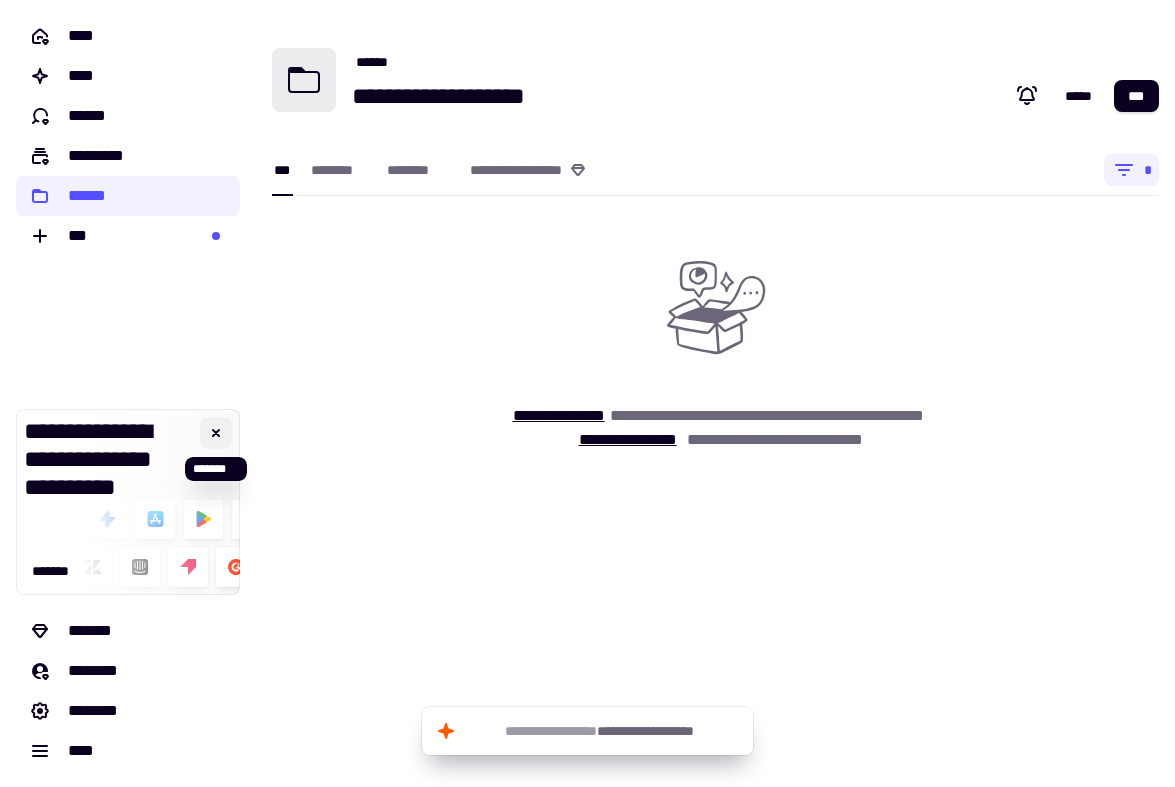 click 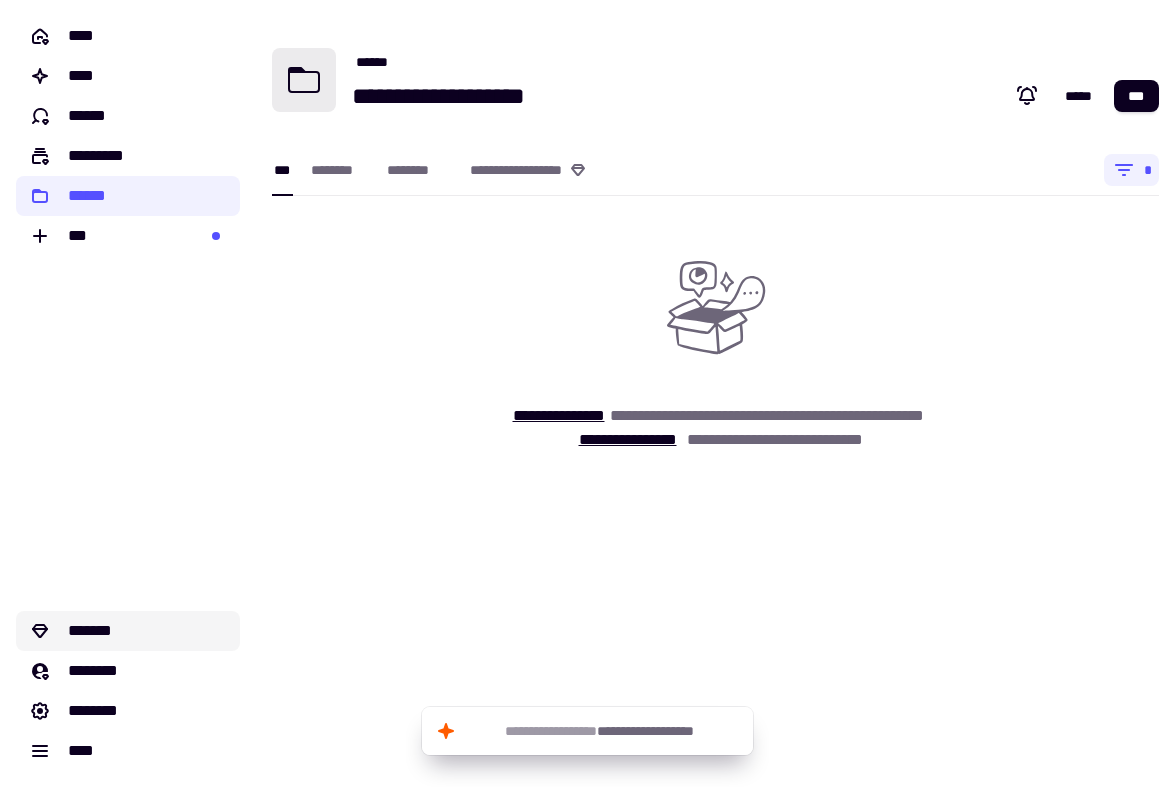click on "*******" 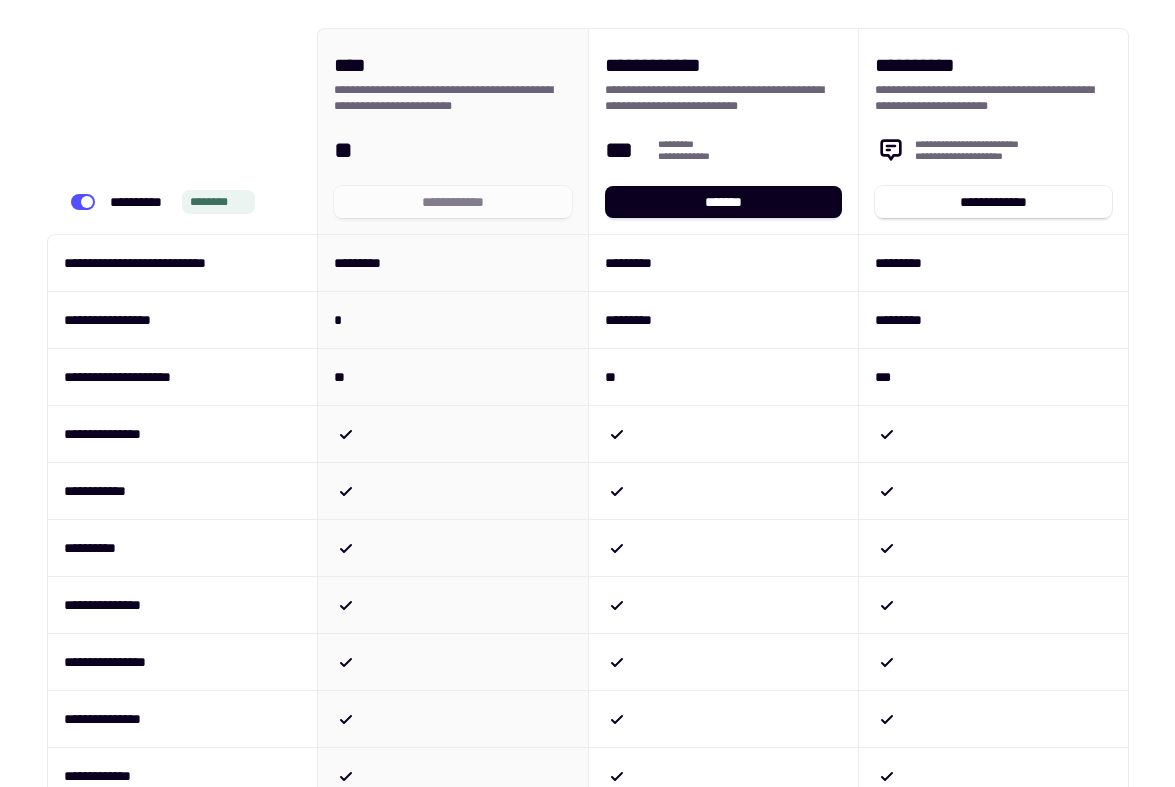 scroll, scrollTop: 29, scrollLeft: 0, axis: vertical 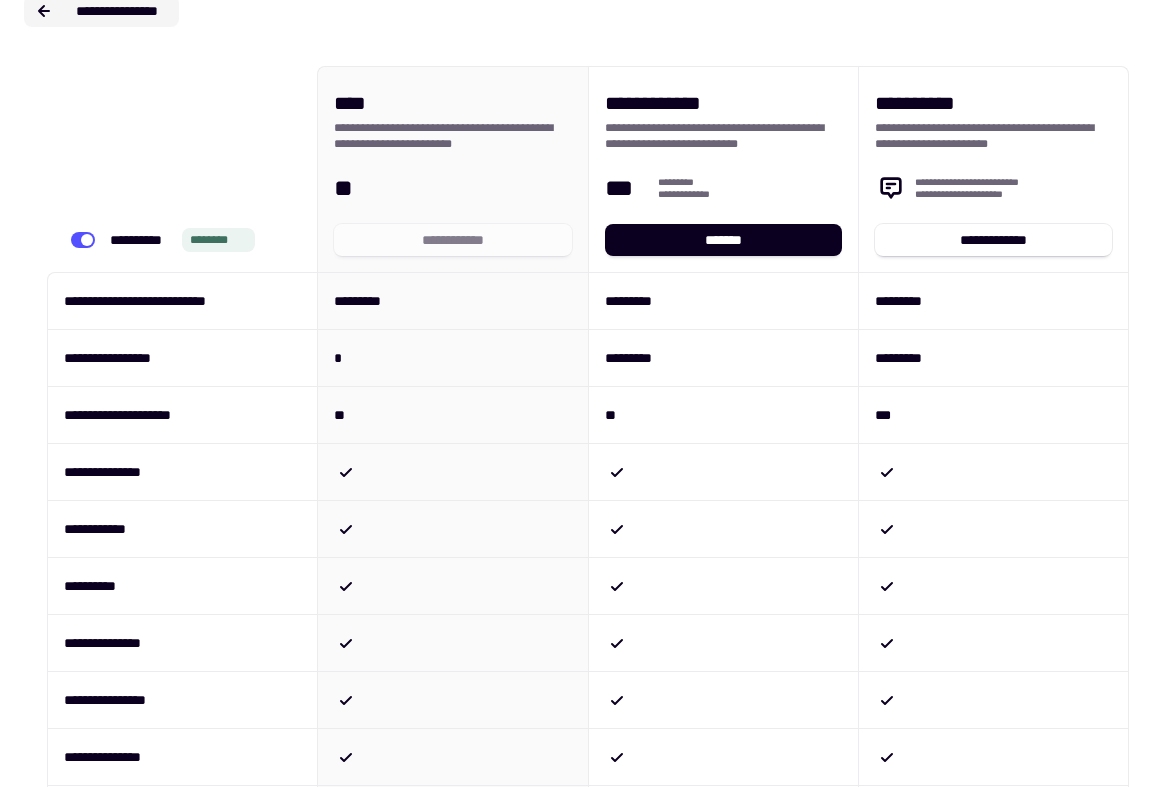 click 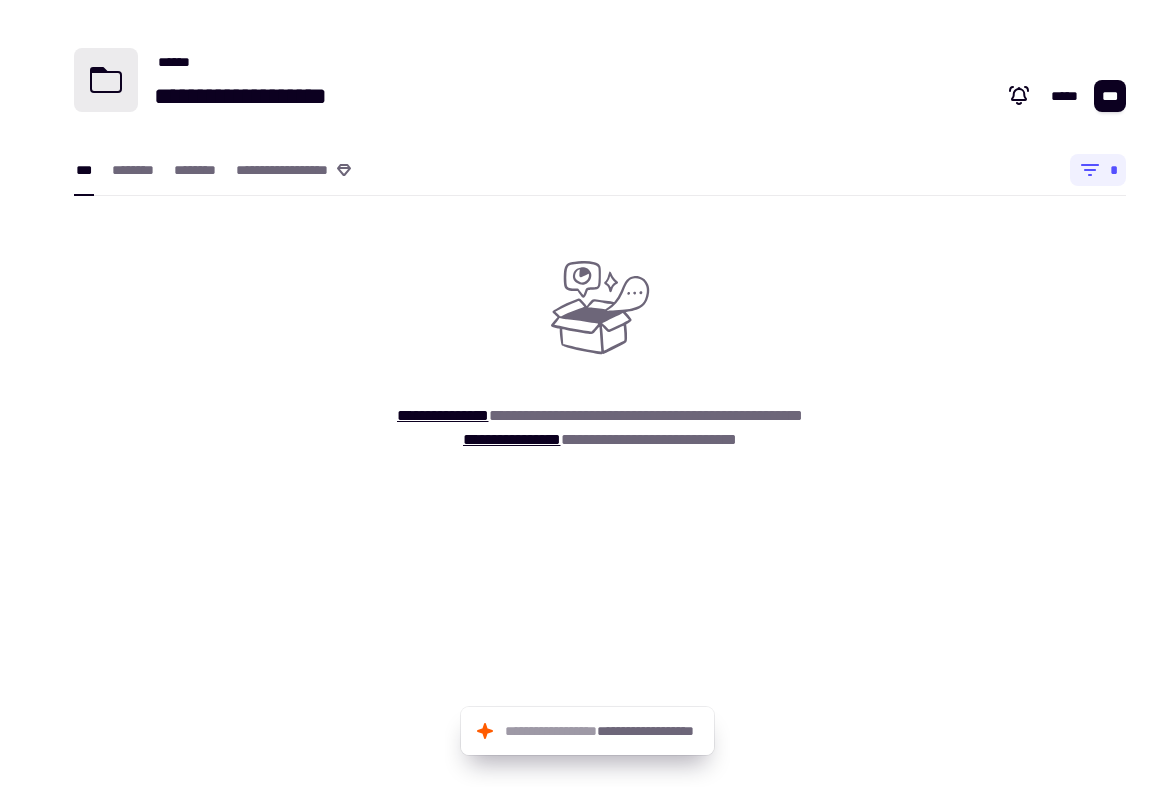 scroll, scrollTop: 0, scrollLeft: 0, axis: both 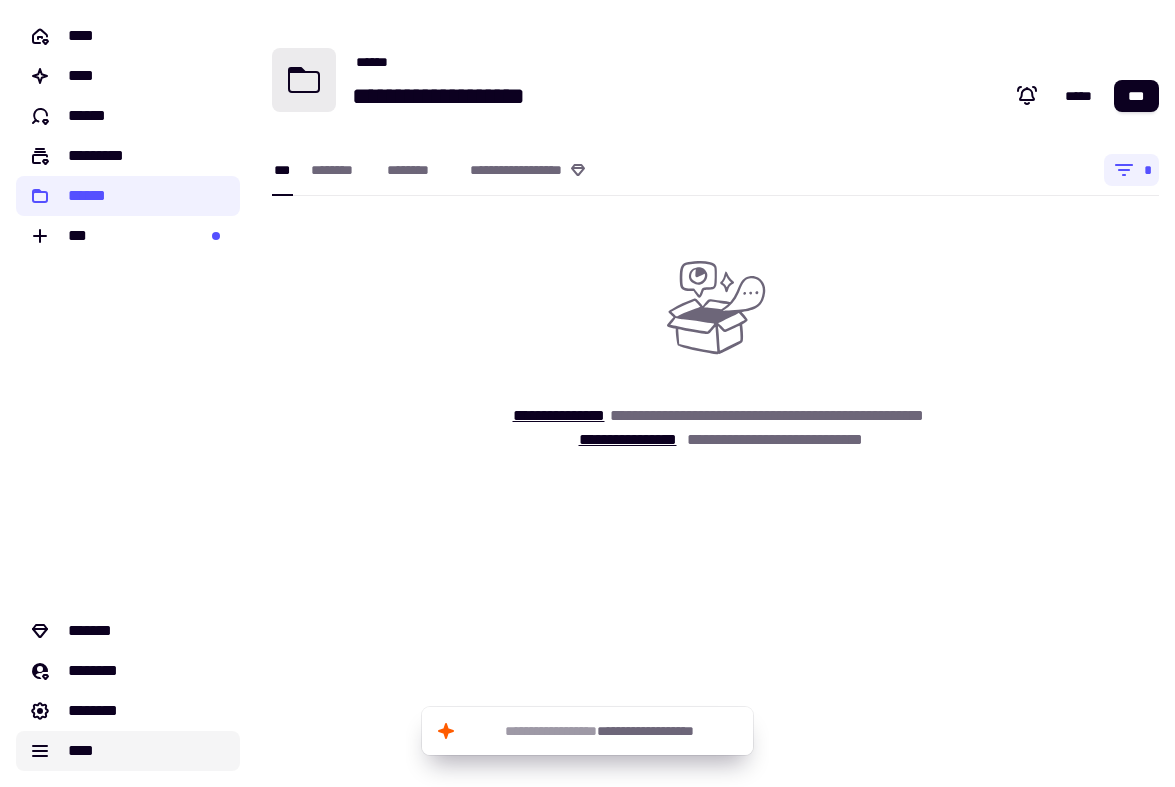 click on "****" 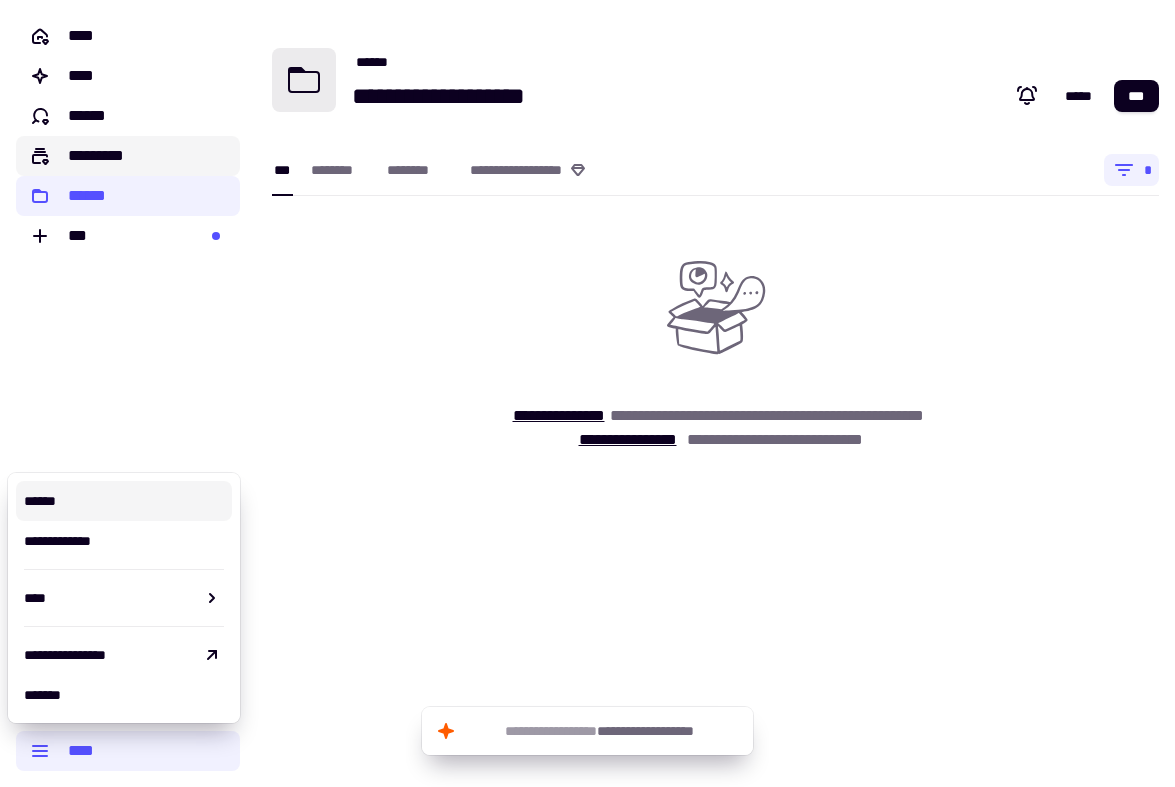 click on "*********" 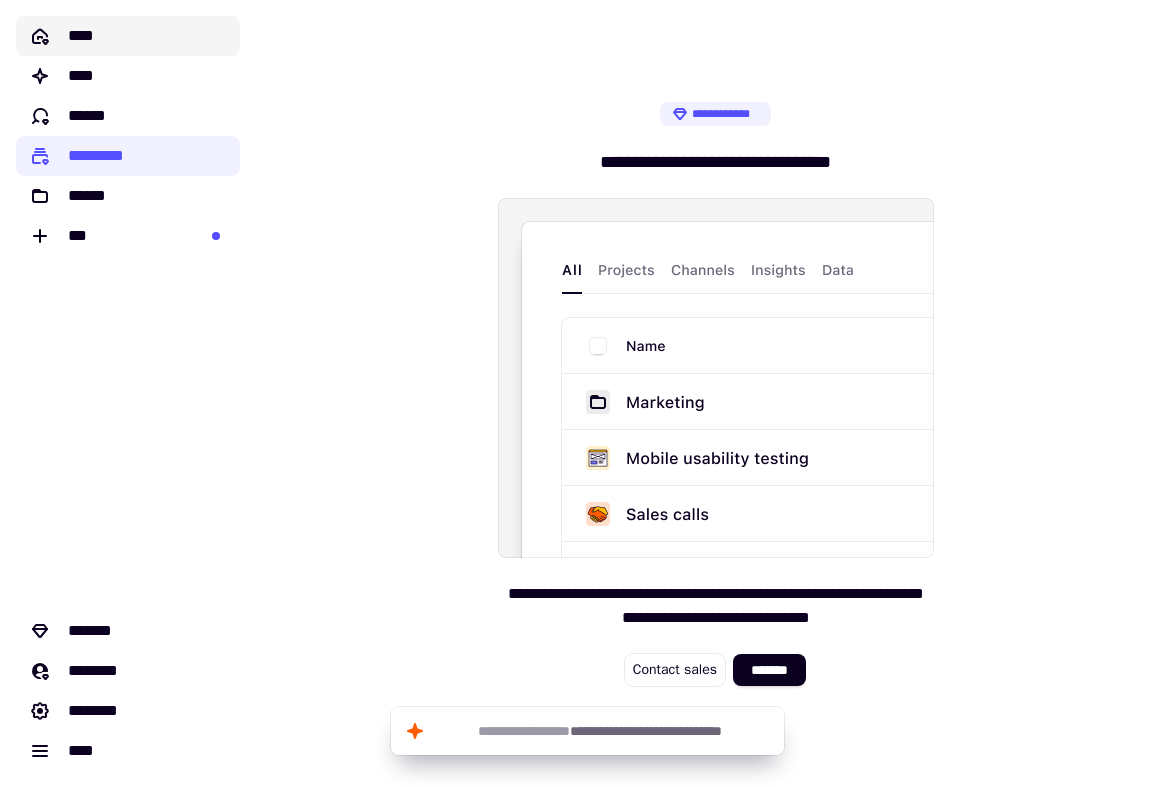click on "****" 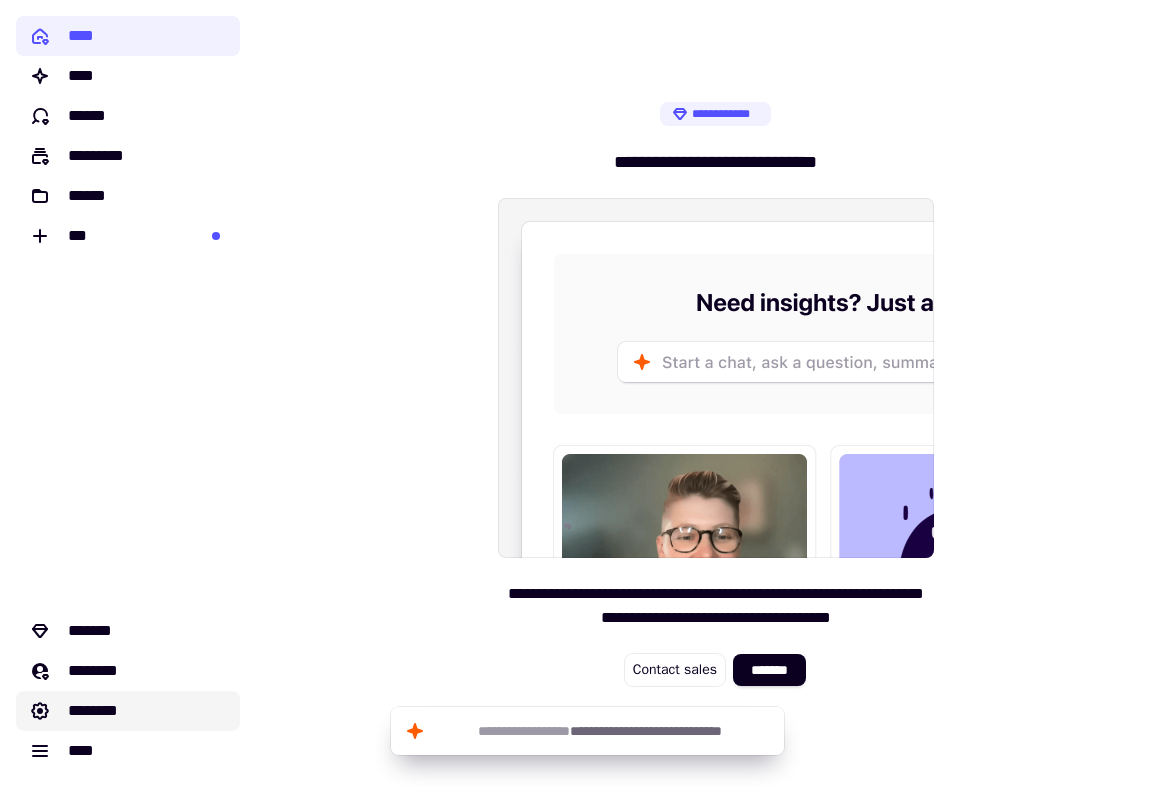 click on "********" 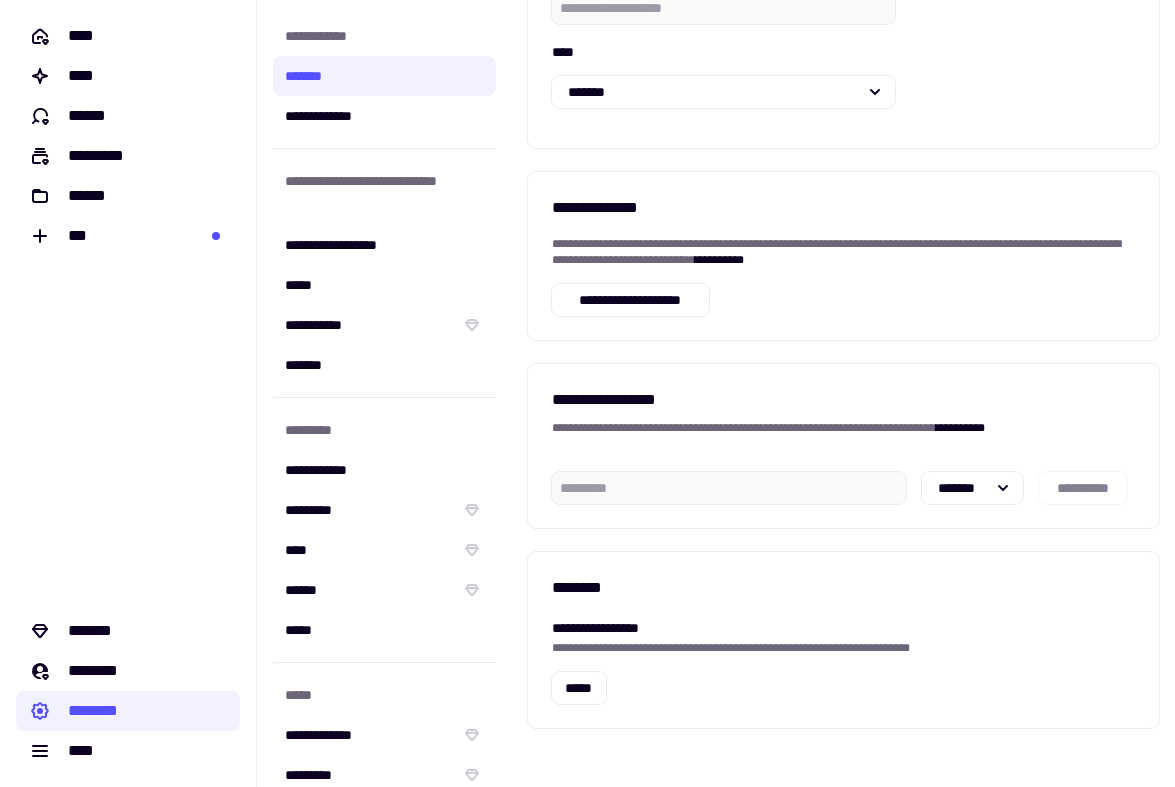 scroll, scrollTop: 369, scrollLeft: 0, axis: vertical 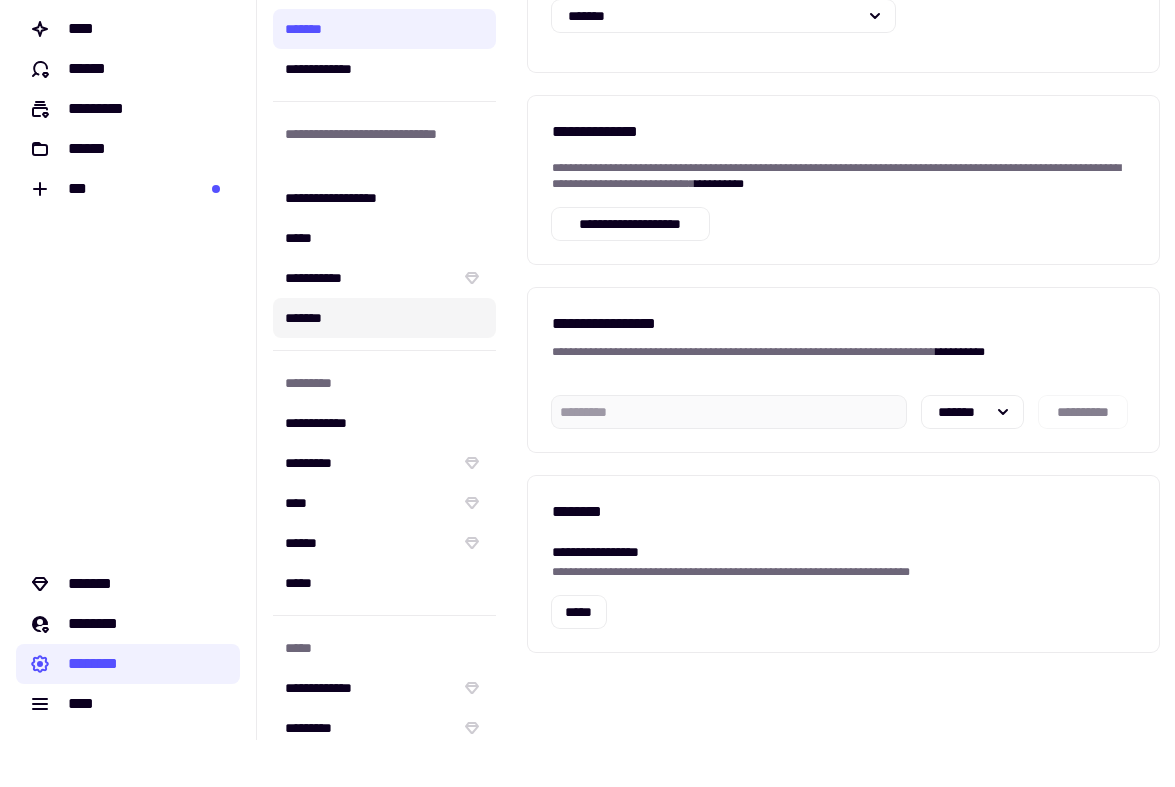 click on "*******" 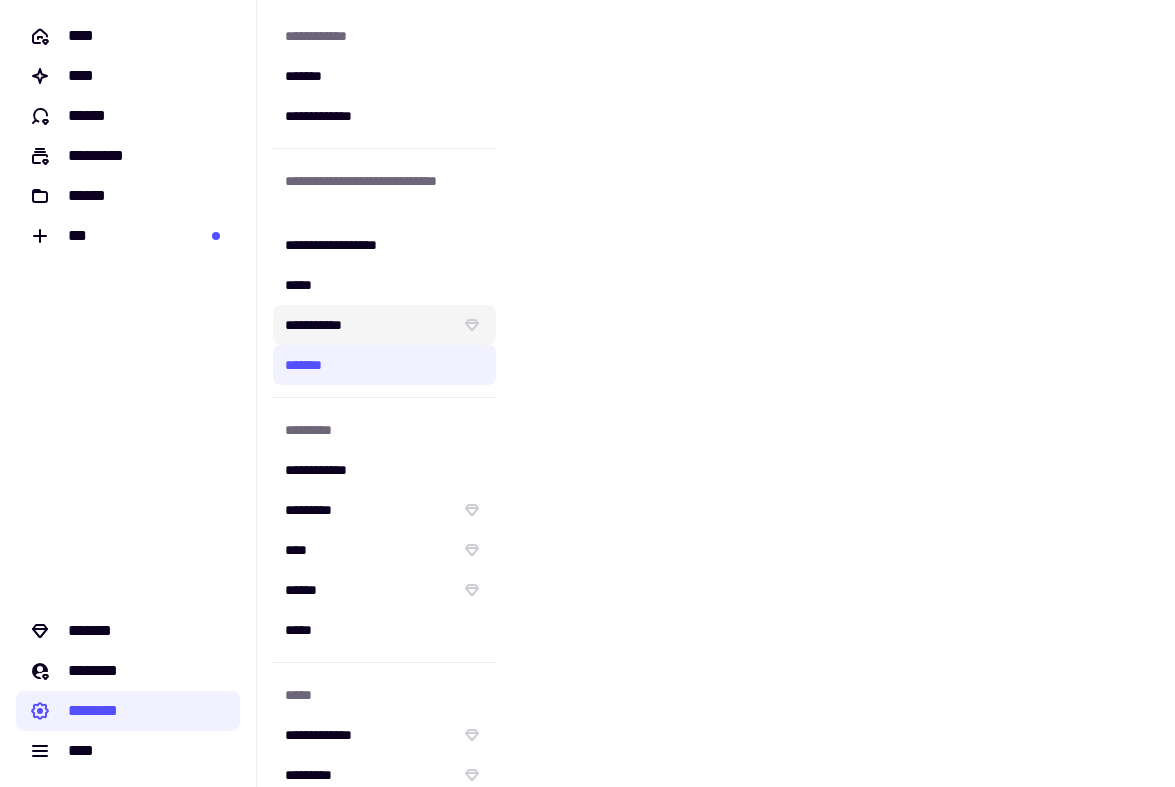 scroll, scrollTop: 0, scrollLeft: 0, axis: both 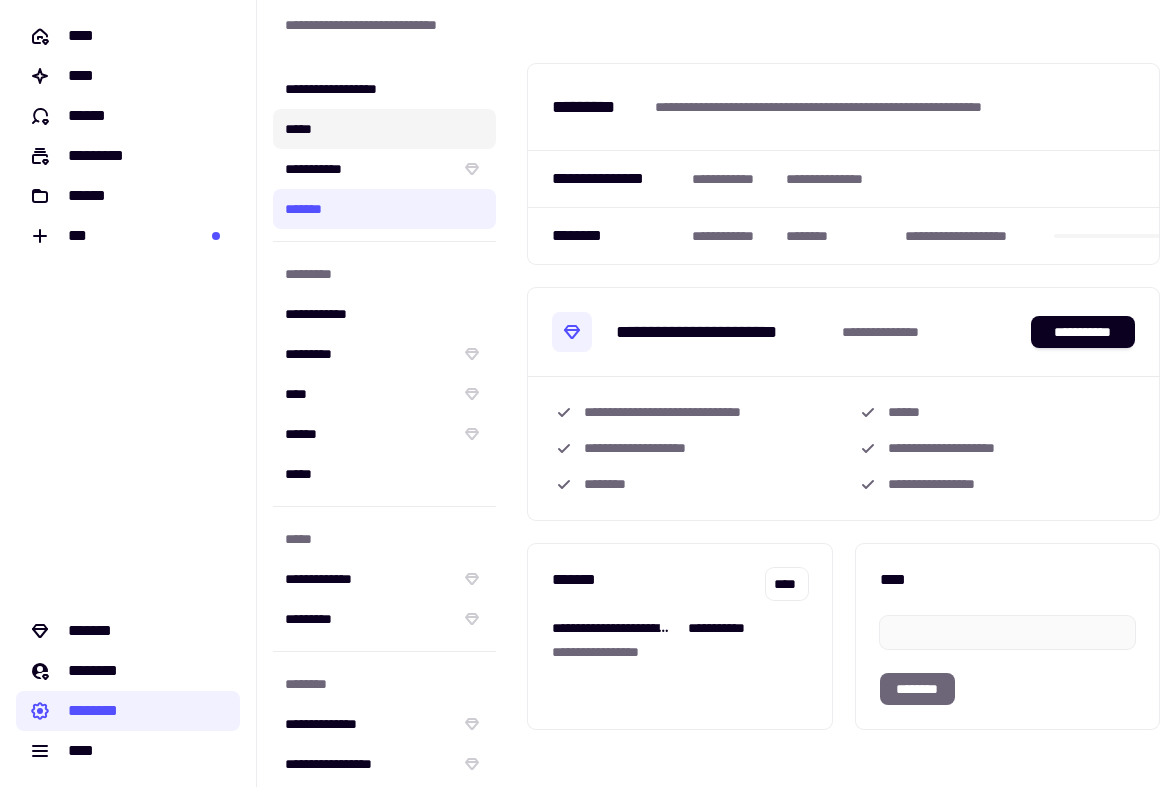 click on "*****" 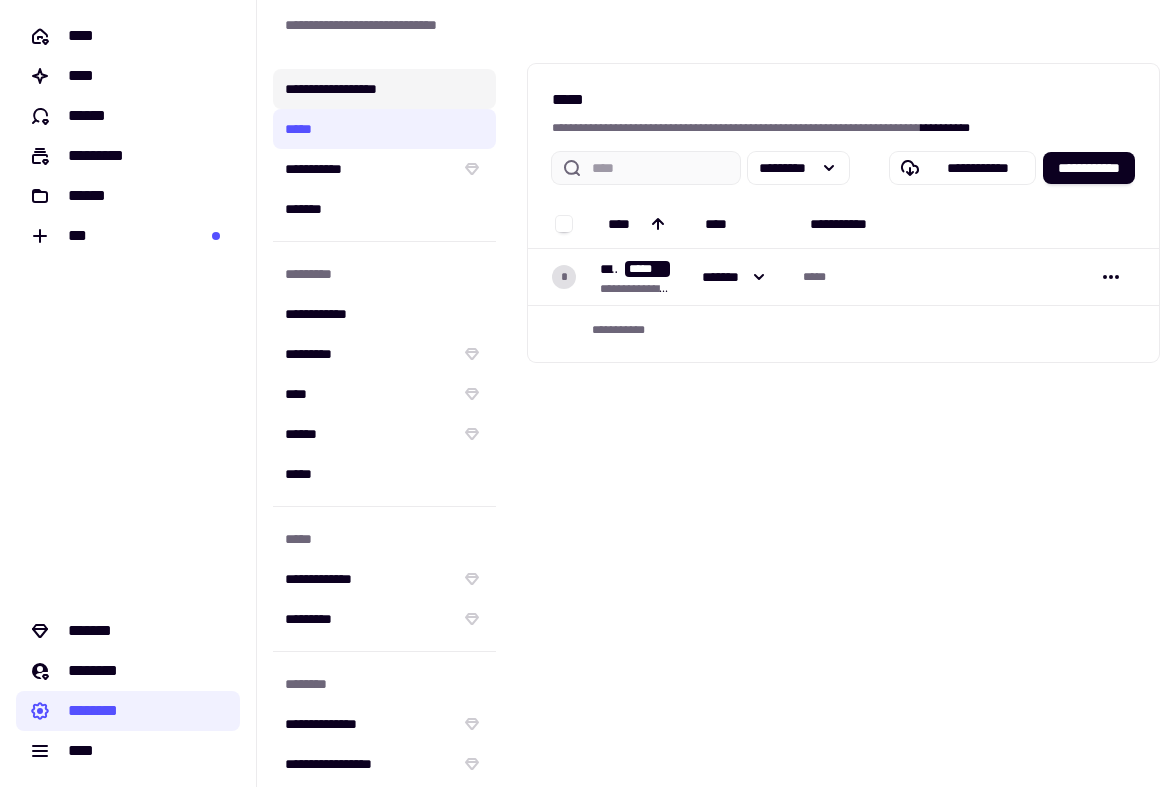 click on "**********" 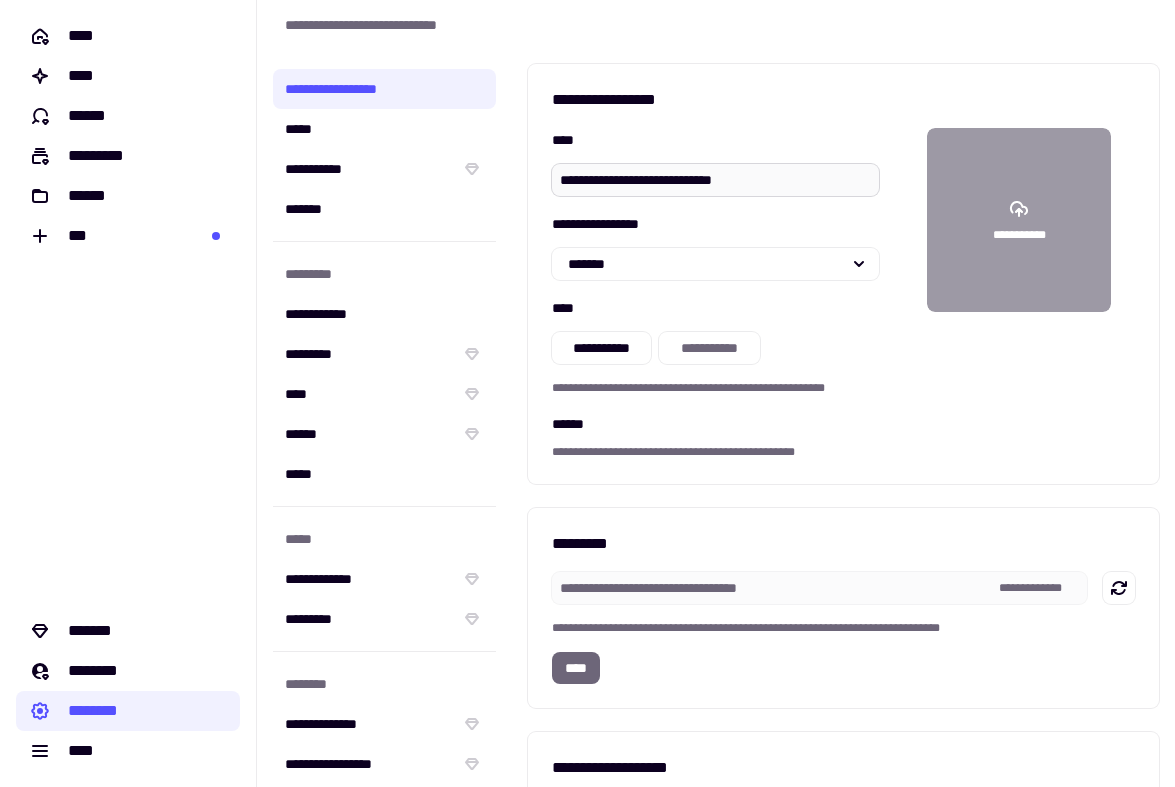 drag, startPoint x: 790, startPoint y: 184, endPoint x: 558, endPoint y: 173, distance: 232.26064 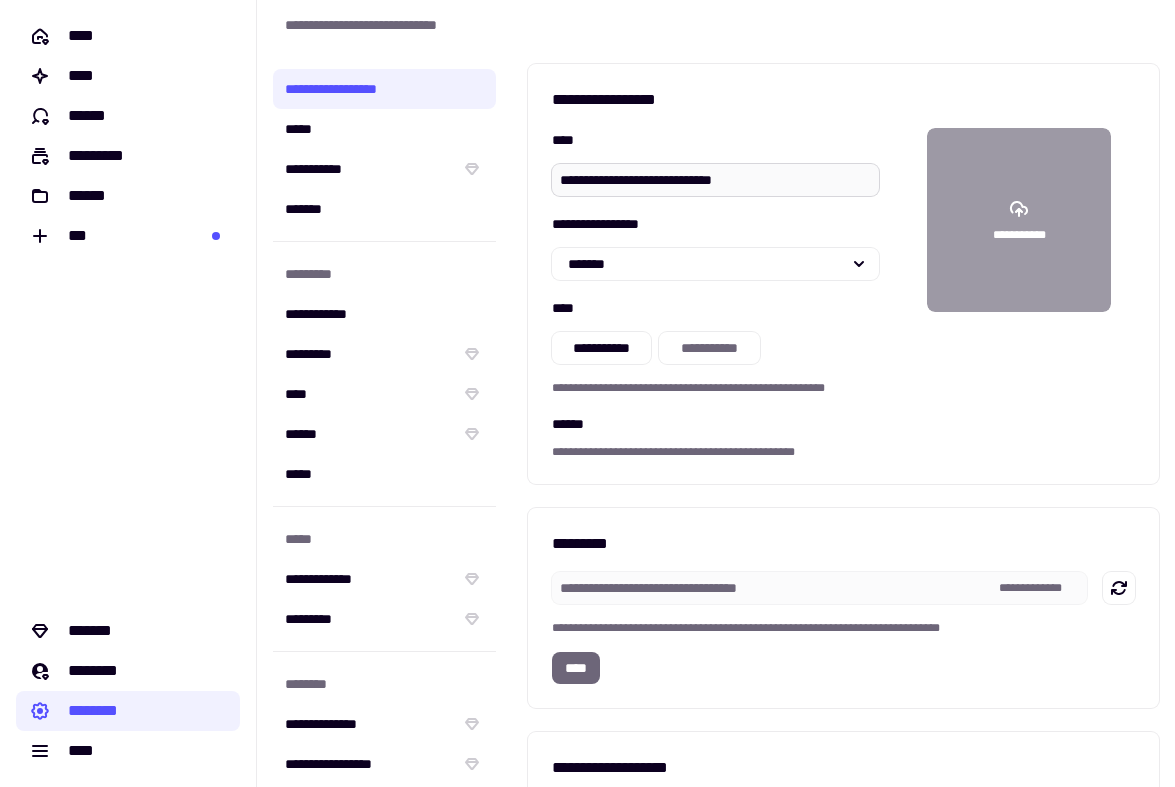 click on "**********" at bounding box center [715, 180] 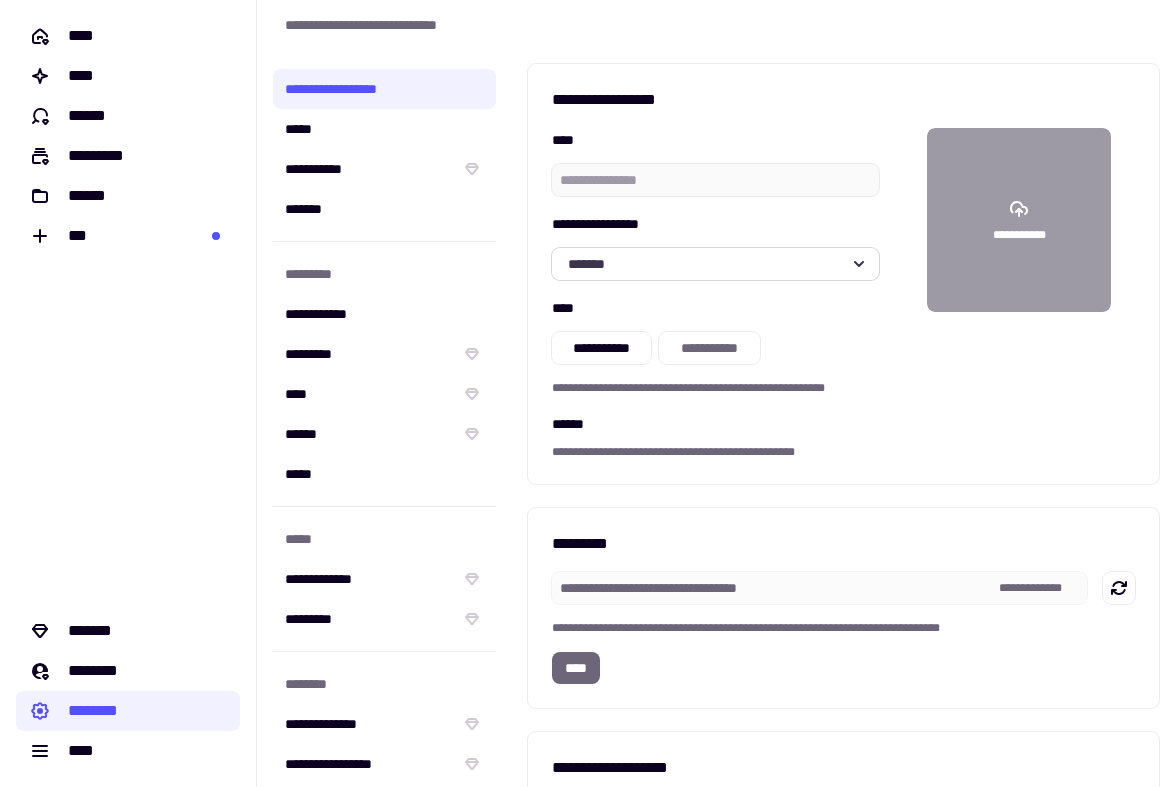 type 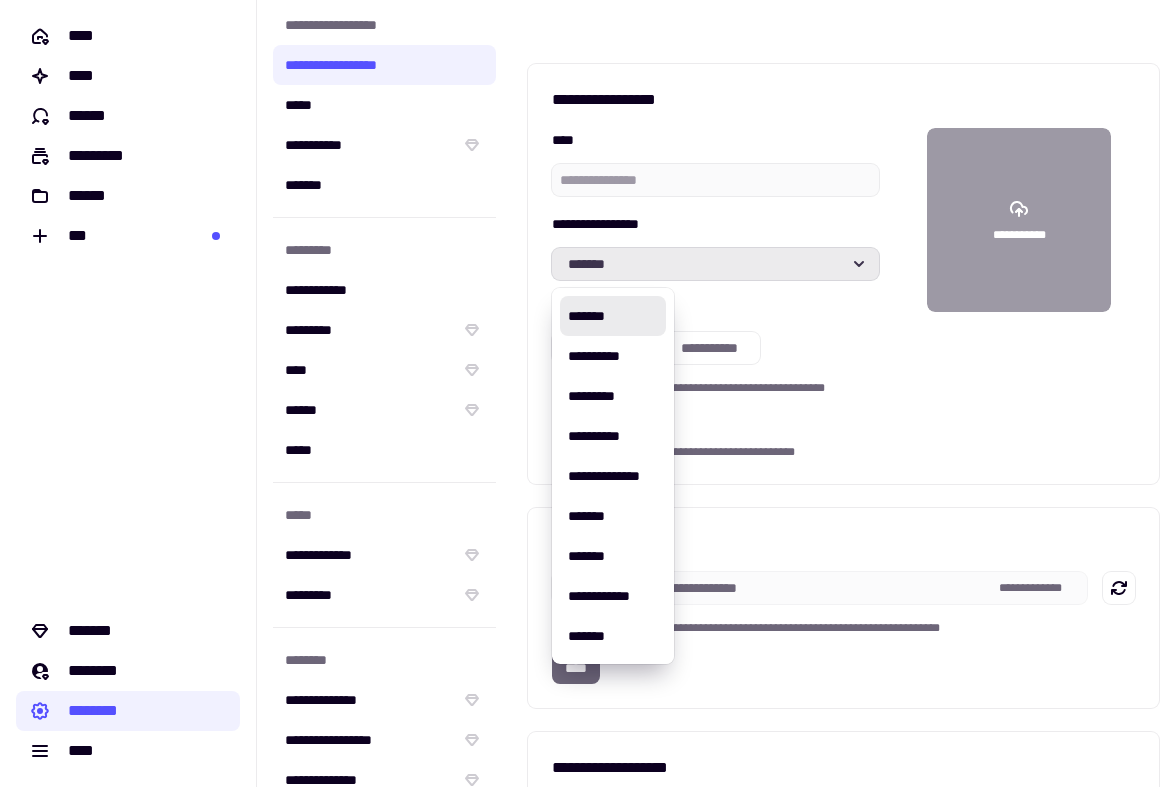 click on "*******" 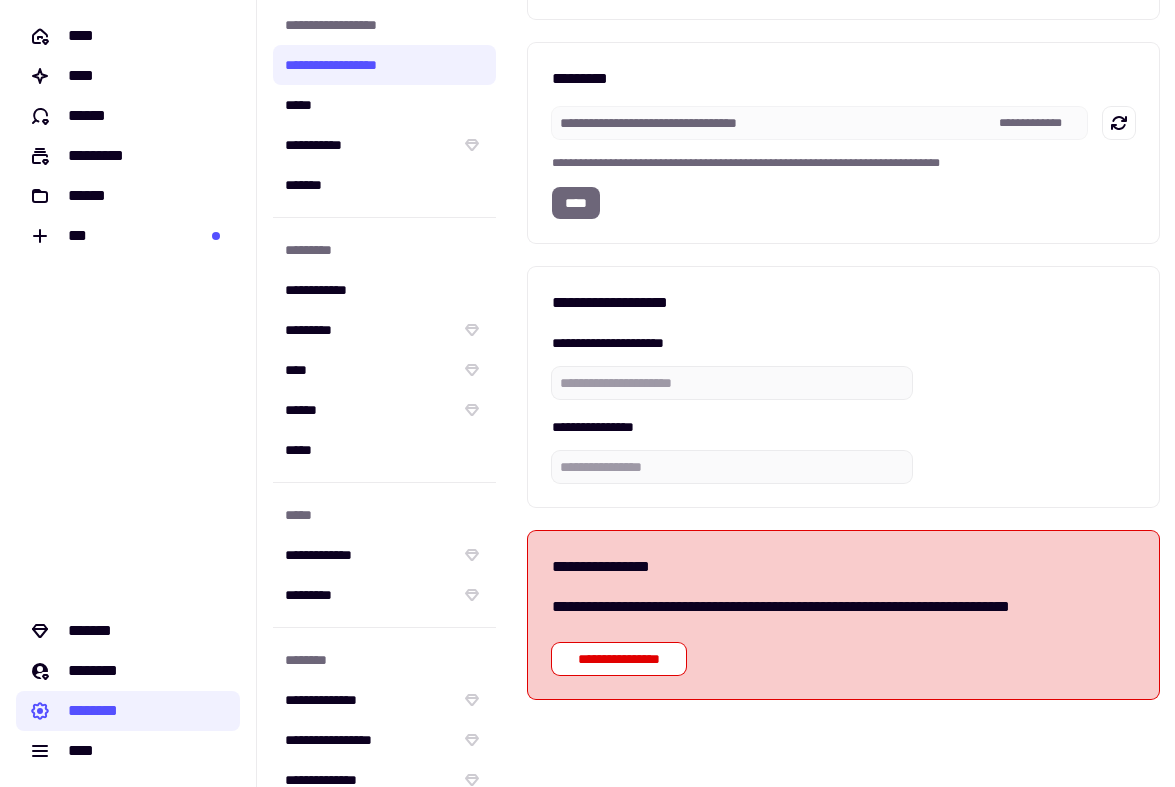 scroll, scrollTop: 465, scrollLeft: 0, axis: vertical 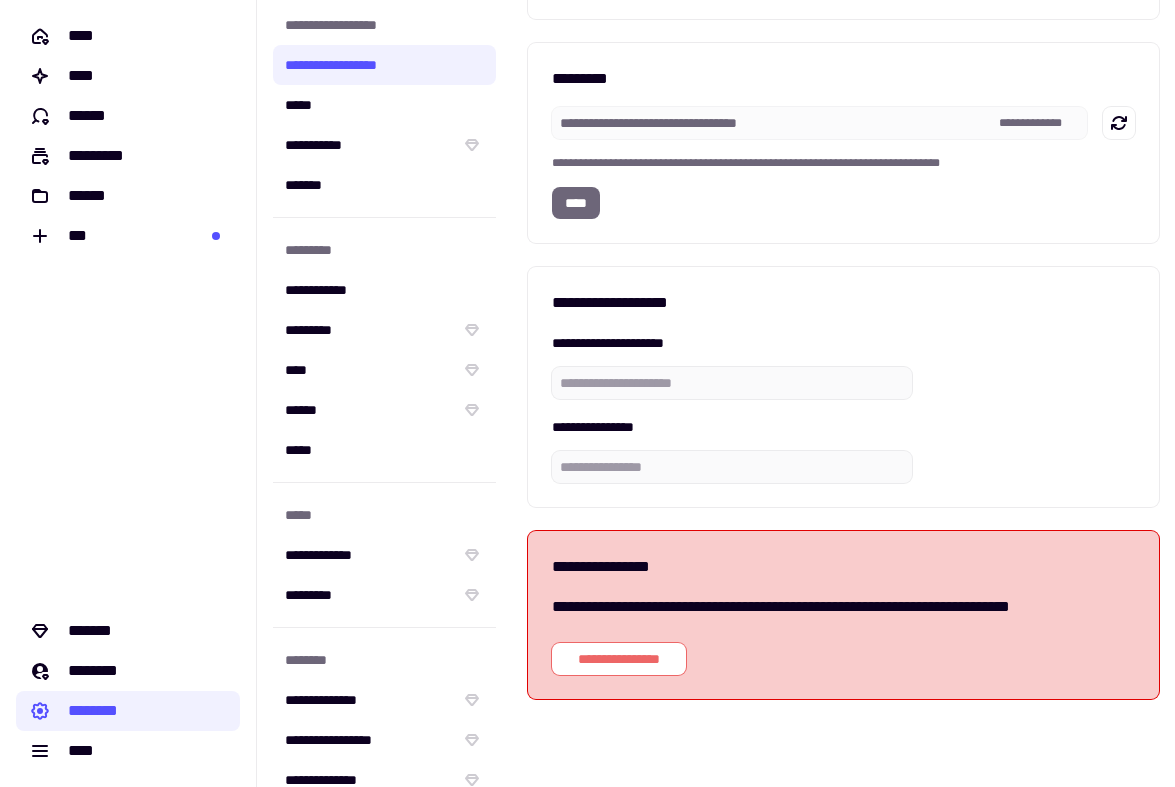 click on "**********" 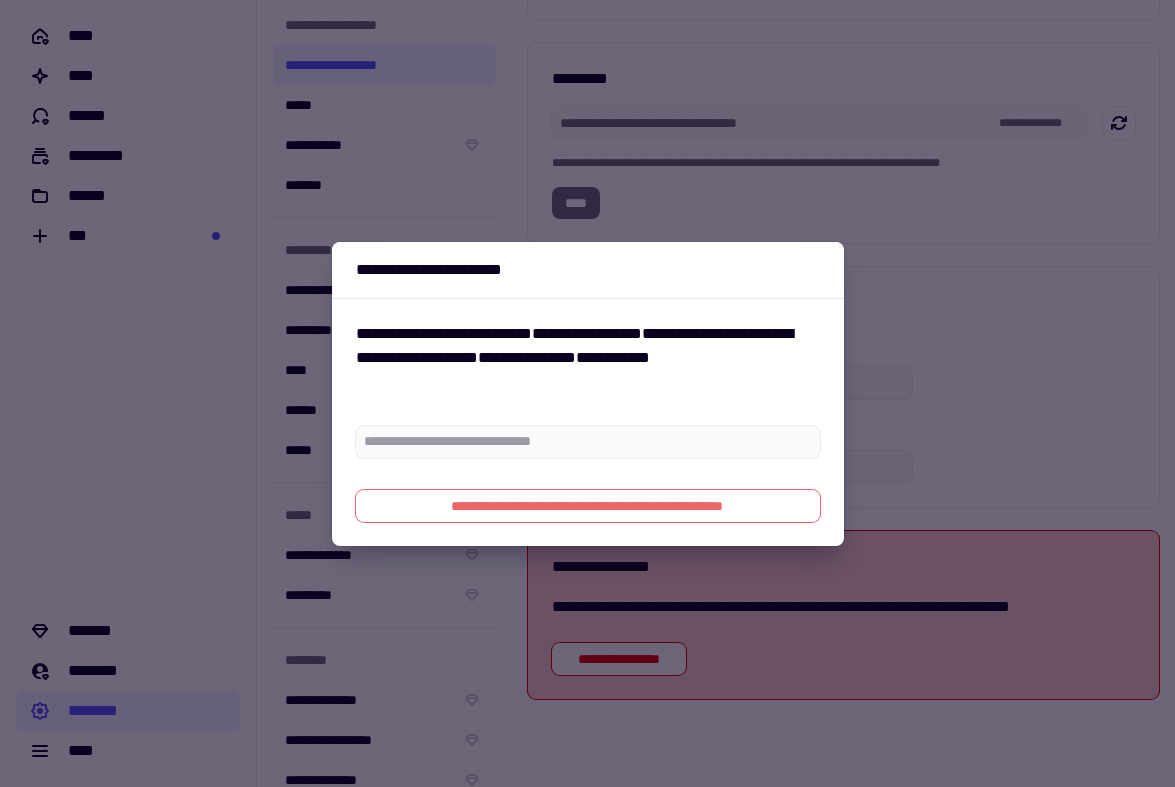 click on "**********" 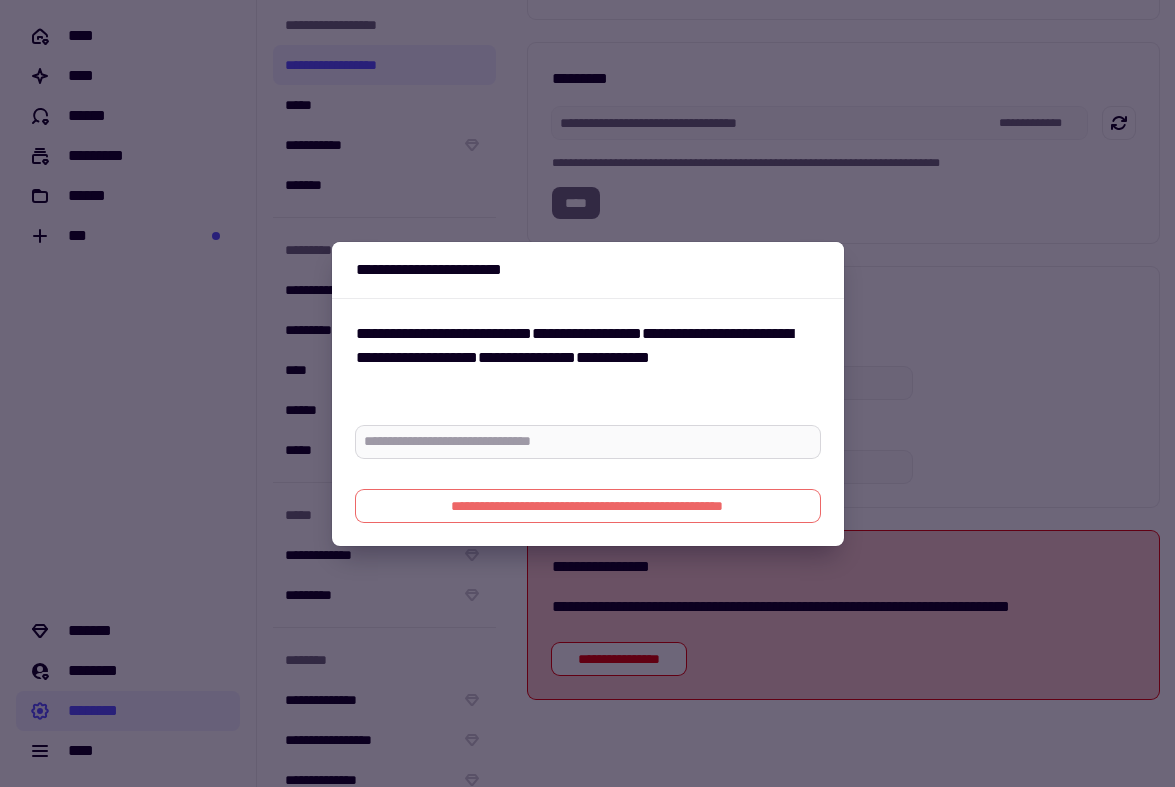 click at bounding box center (588, 442) 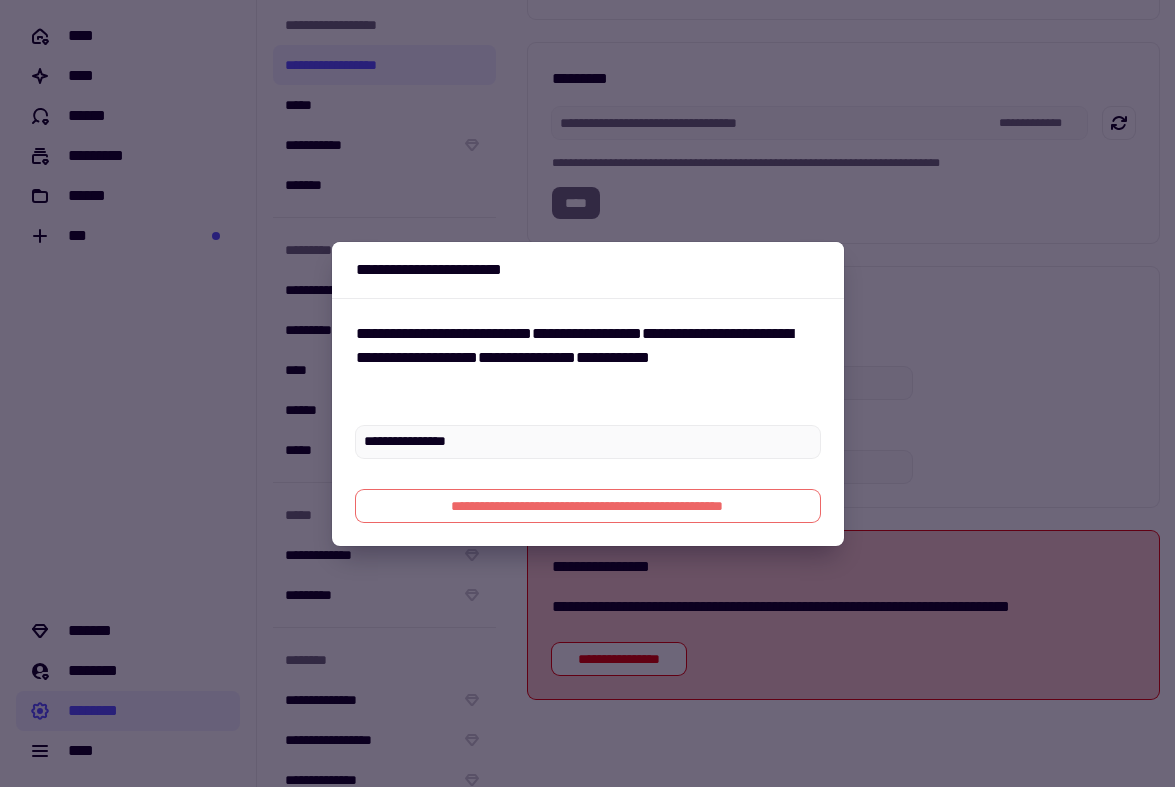 type on "**********" 